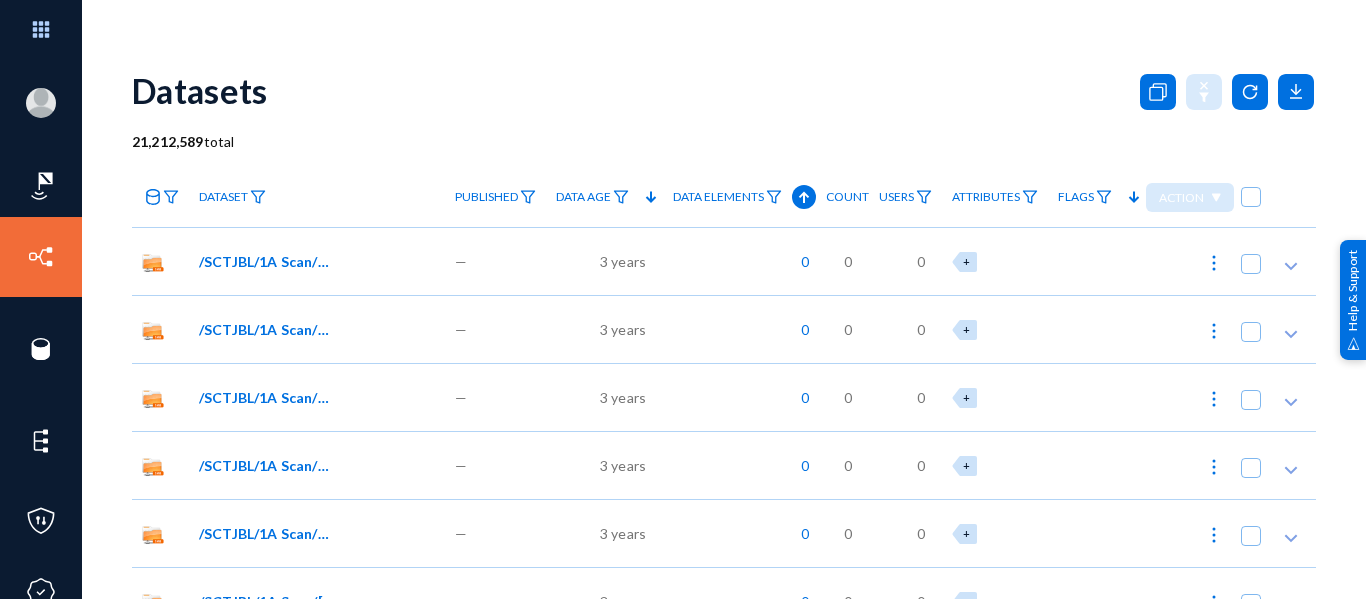 scroll, scrollTop: 0, scrollLeft: 0, axis: both 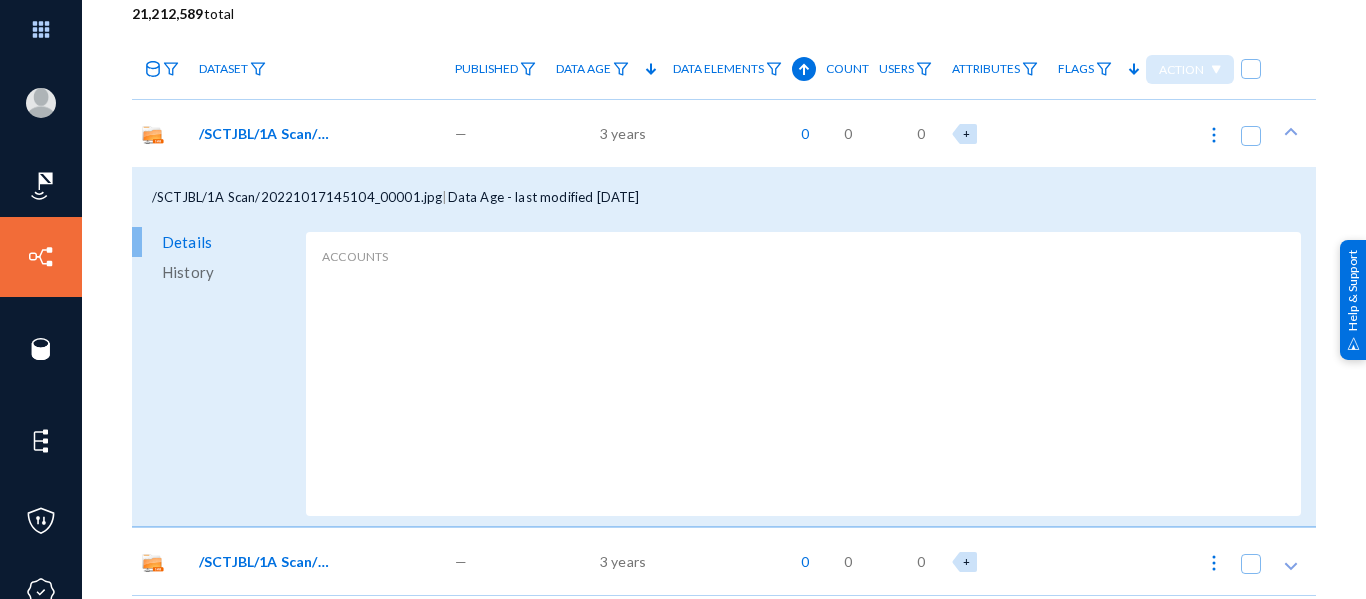 click on "—" 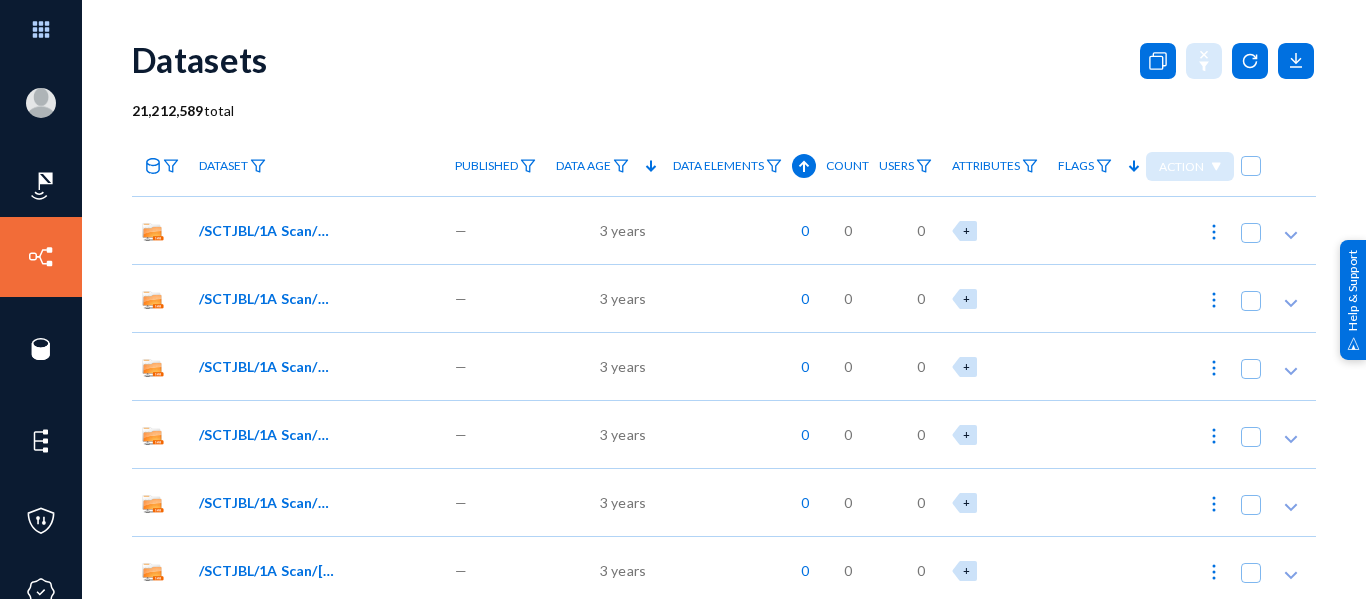 scroll, scrollTop: 0, scrollLeft: 0, axis: both 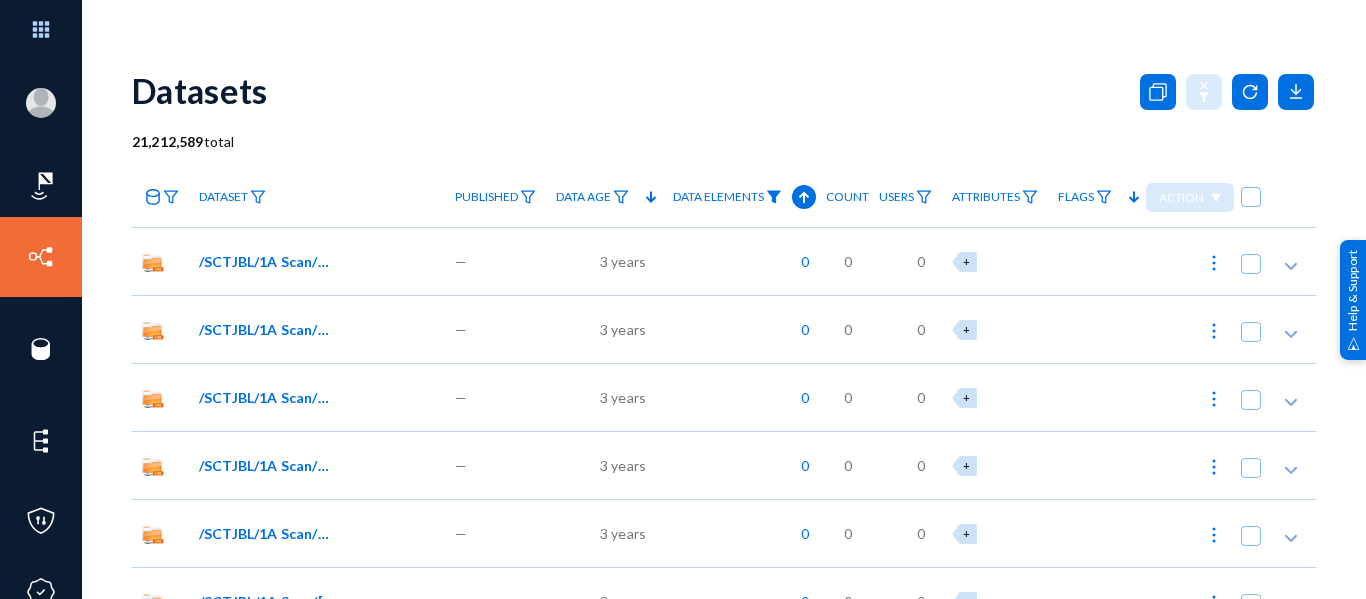 click 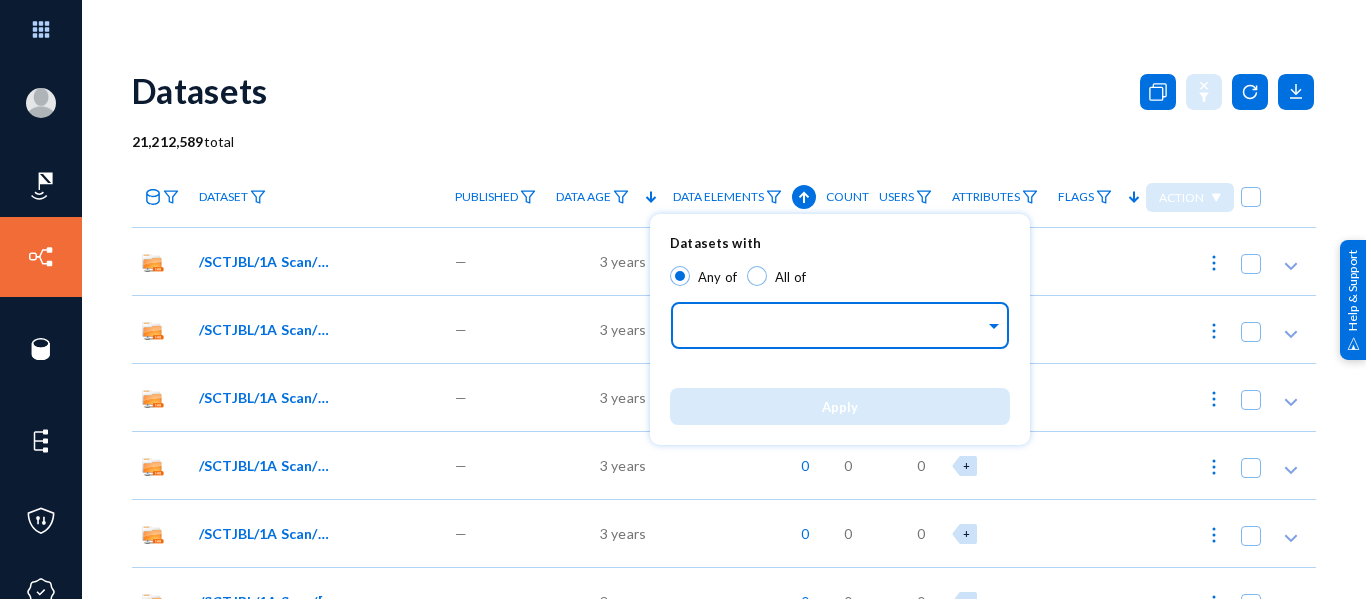 click at bounding box center (835, 327) 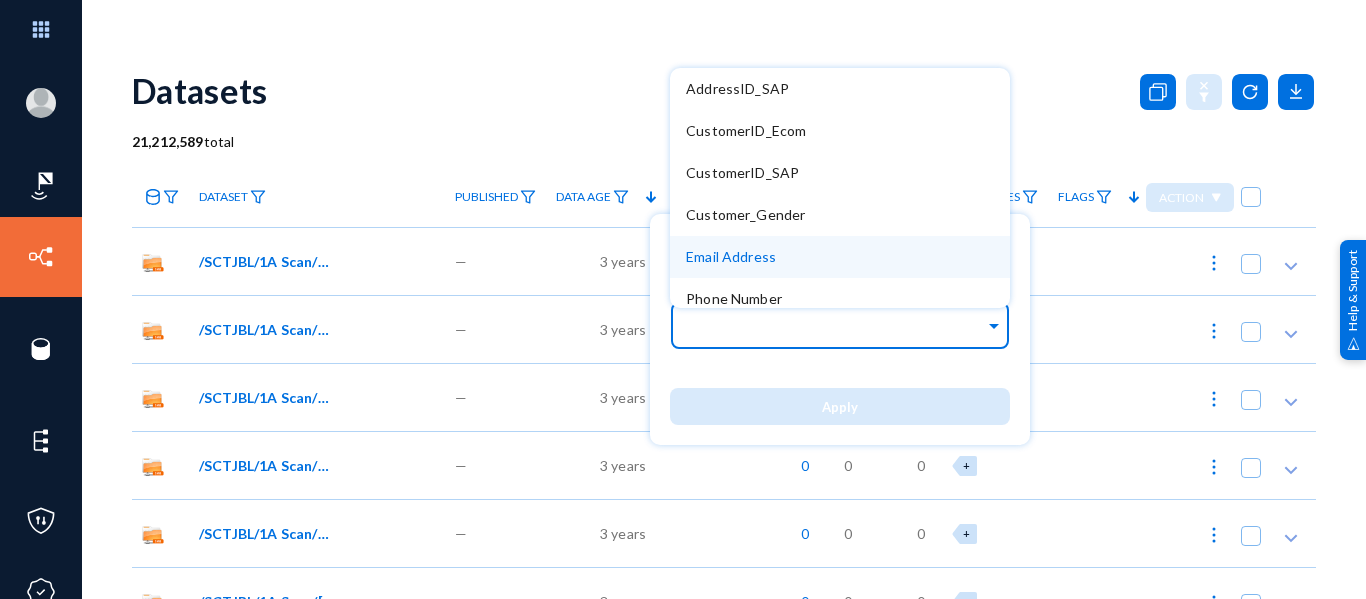 click on "Email Address" at bounding box center [731, 256] 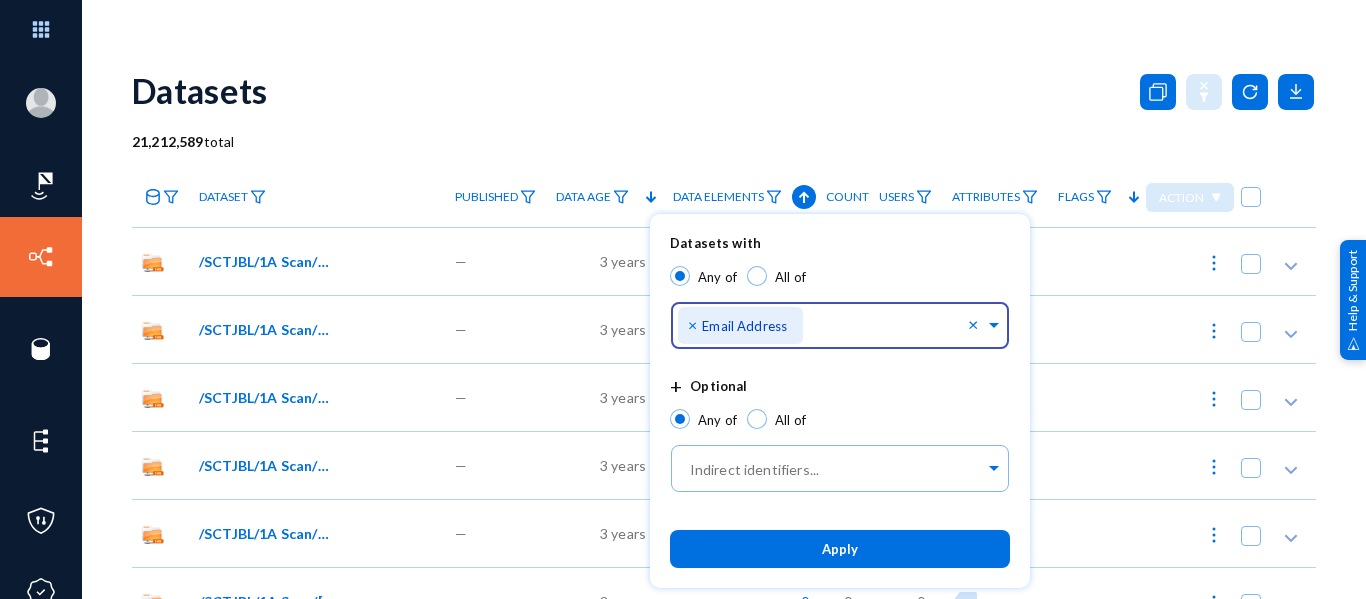 click on "Apply" at bounding box center [840, 548] 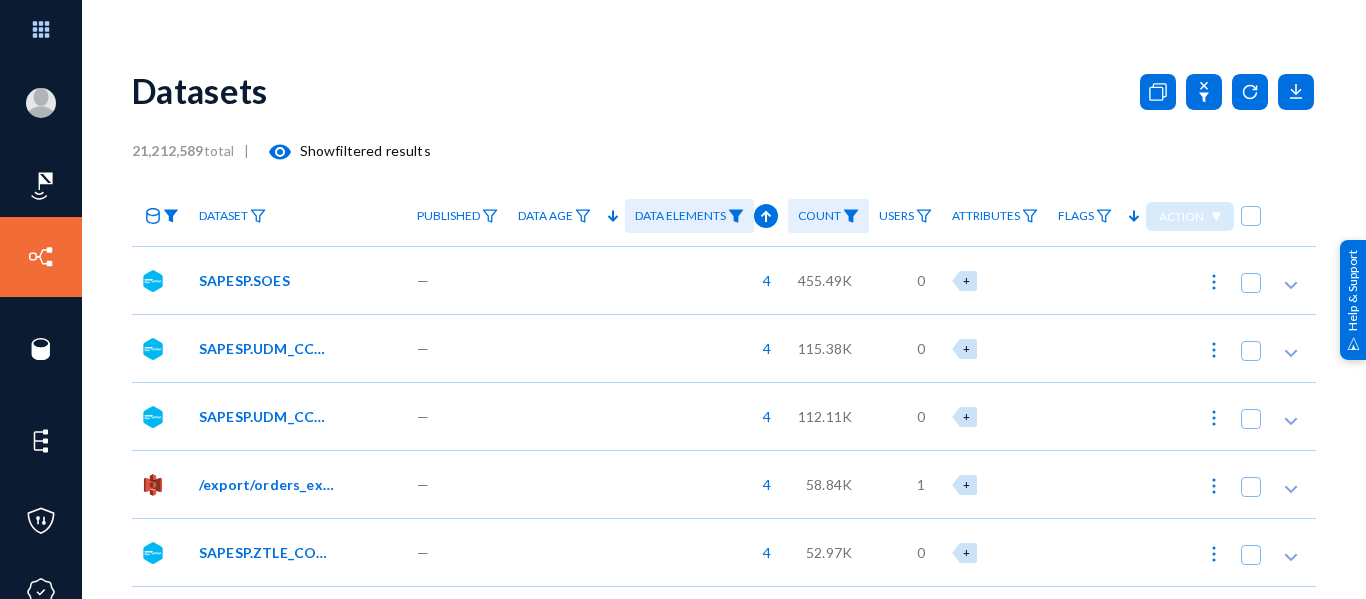 click 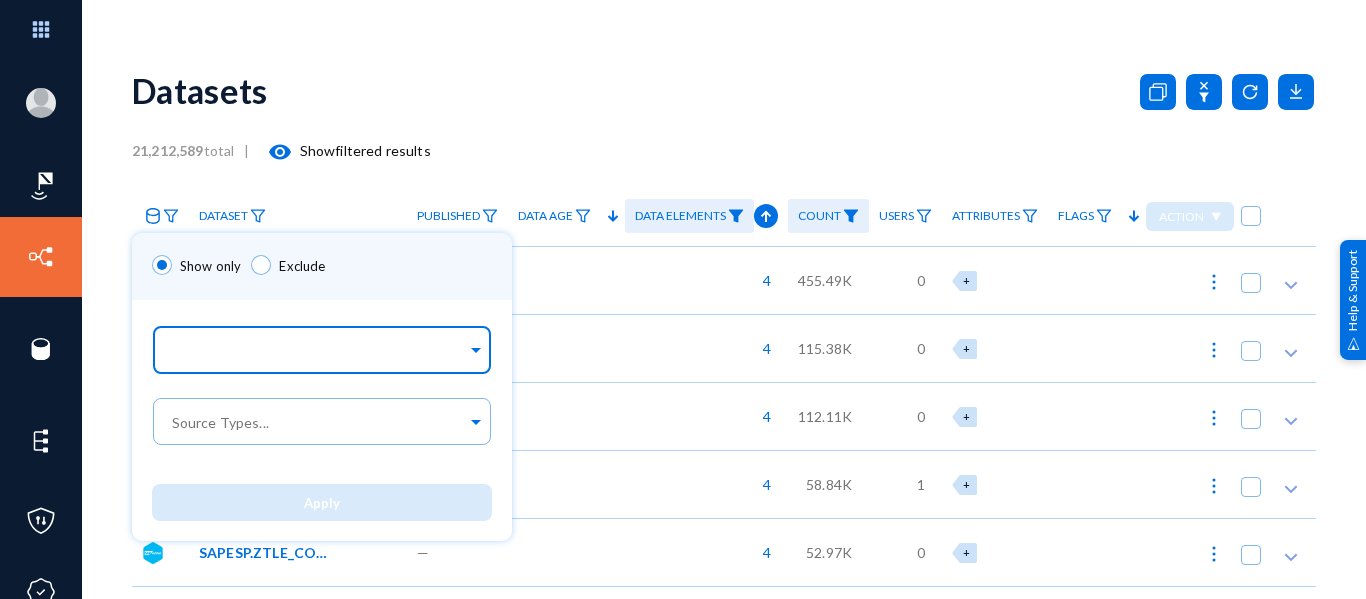 click at bounding box center [317, 352] 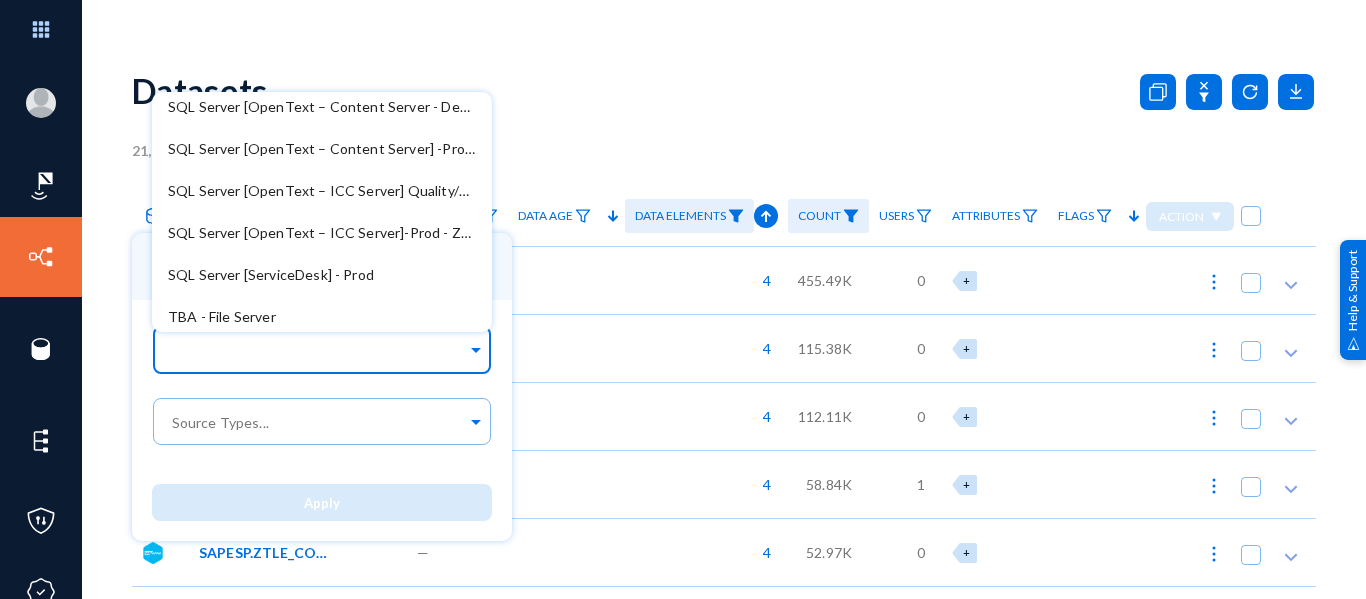 scroll, scrollTop: 5976, scrollLeft: 0, axis: vertical 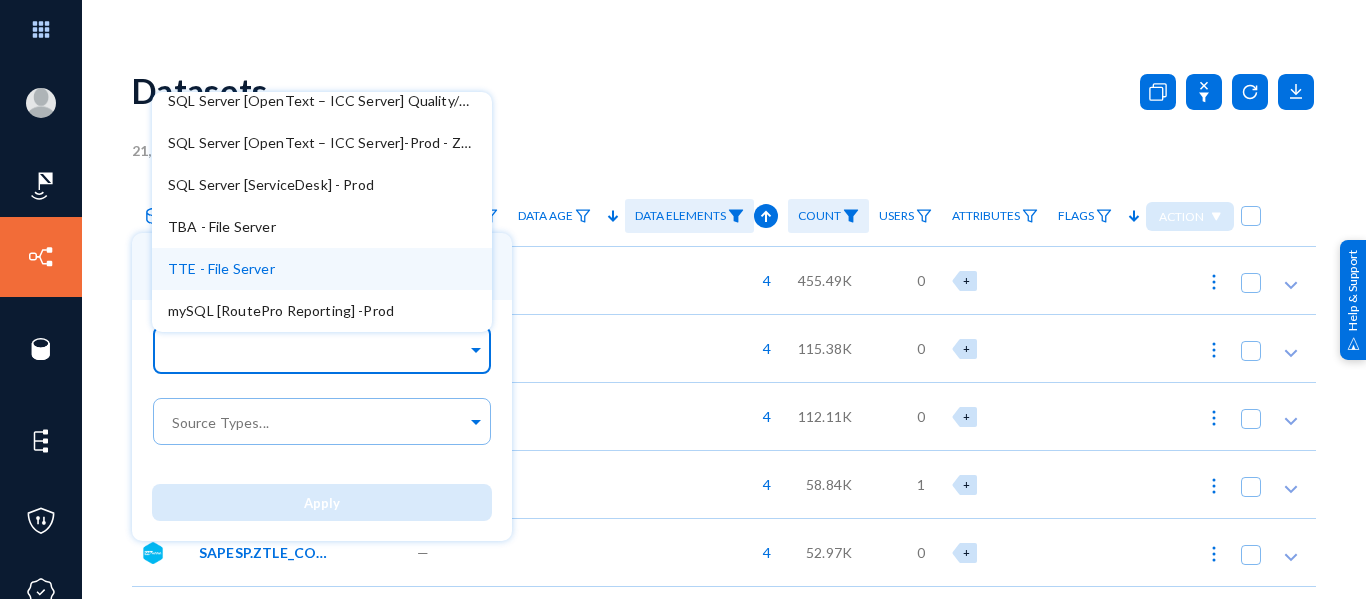 click on "TTE - File Server" at bounding box center (322, 269) 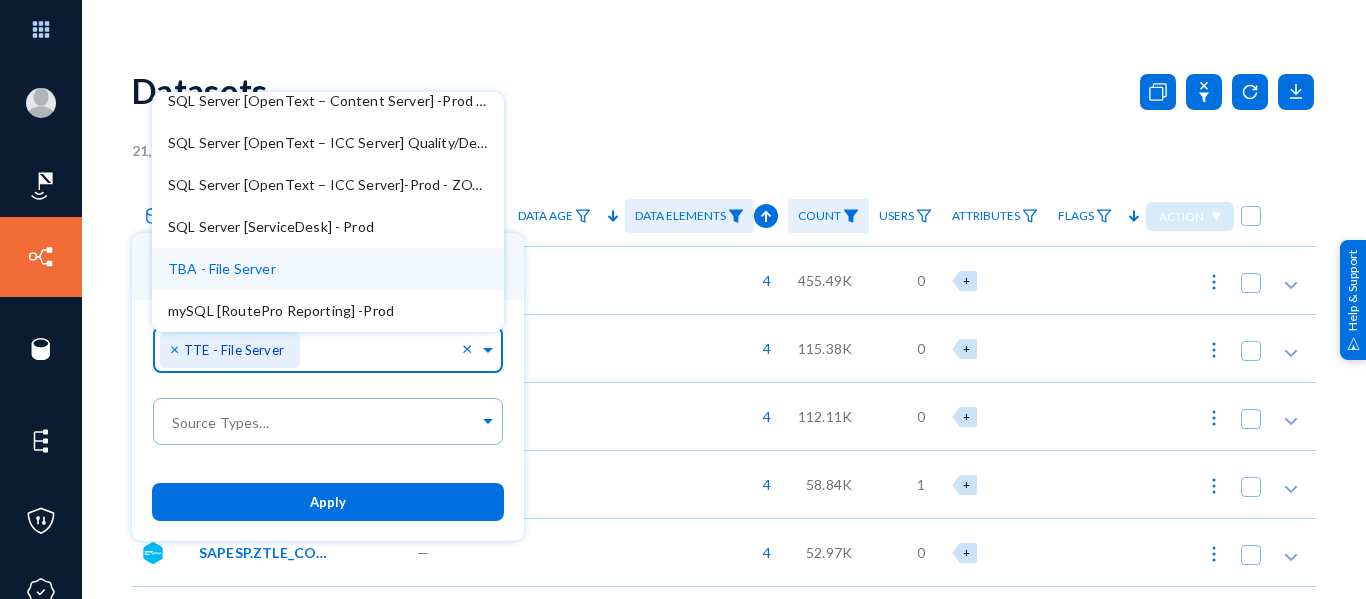 scroll, scrollTop: 5934, scrollLeft: 0, axis: vertical 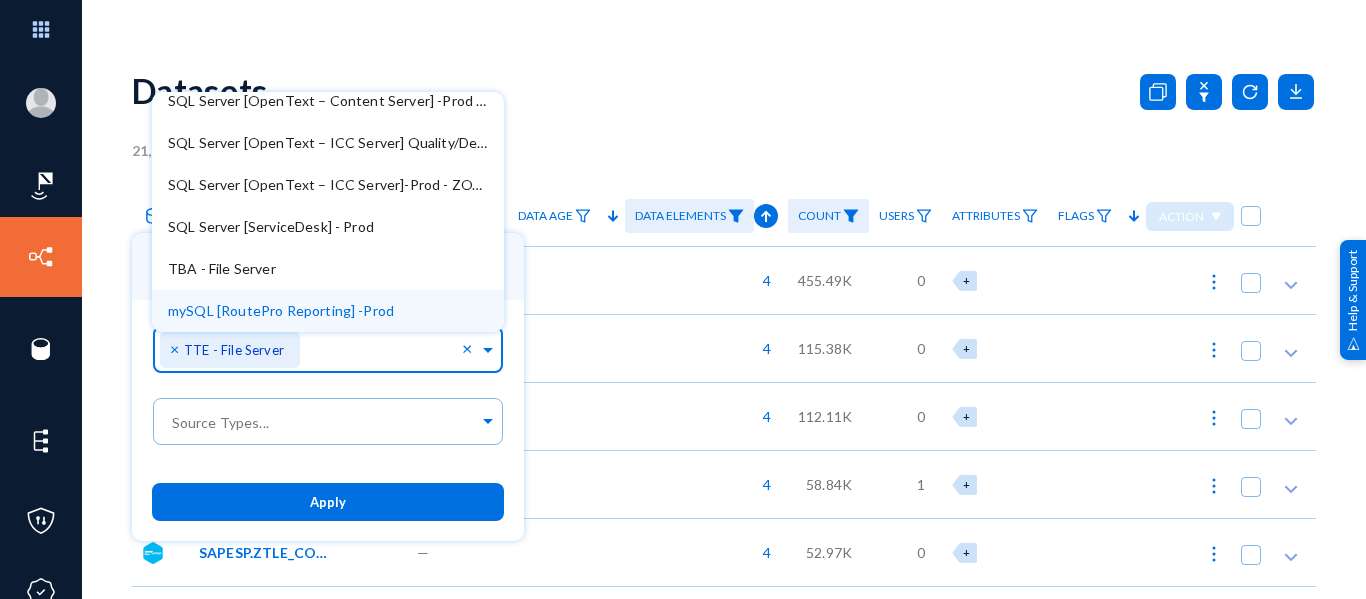 click on "Apply" at bounding box center [328, 501] 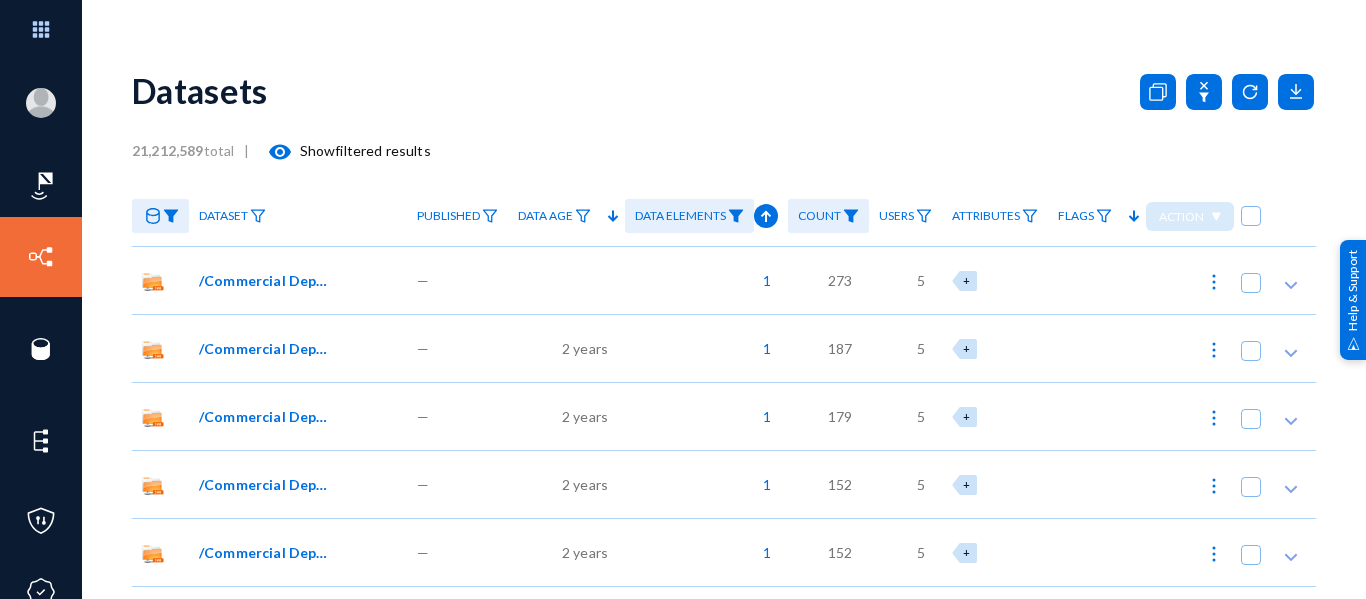 click on "1" 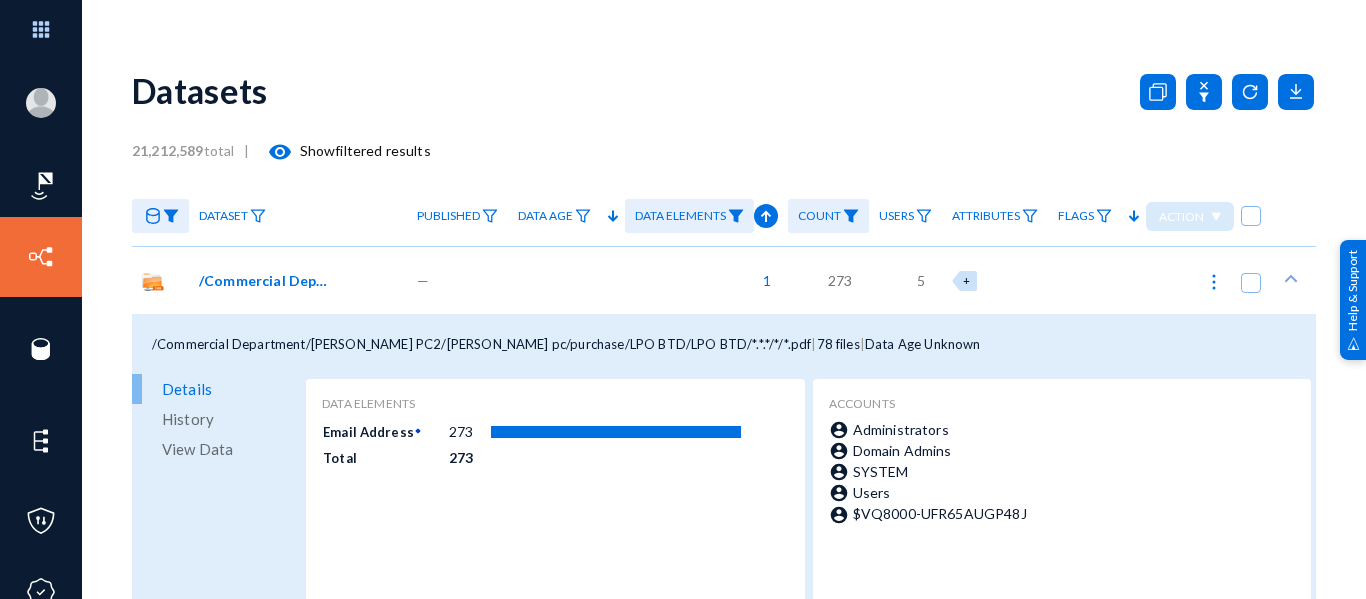click on "View Data" 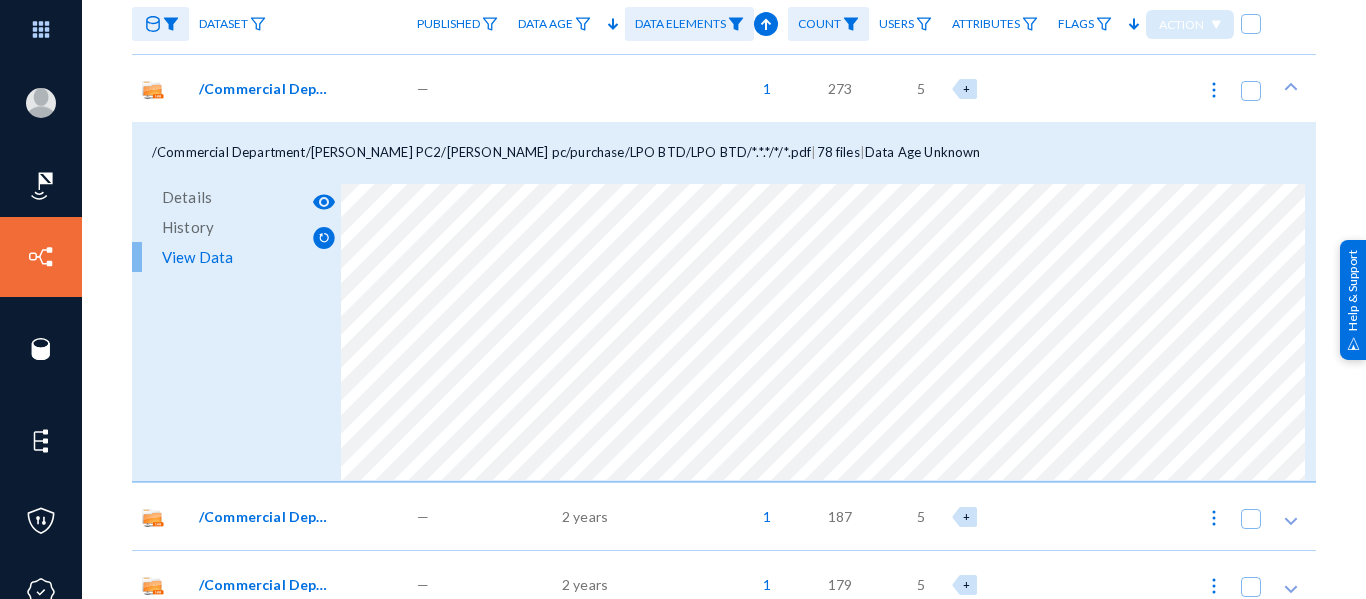 scroll, scrollTop: 0, scrollLeft: 0, axis: both 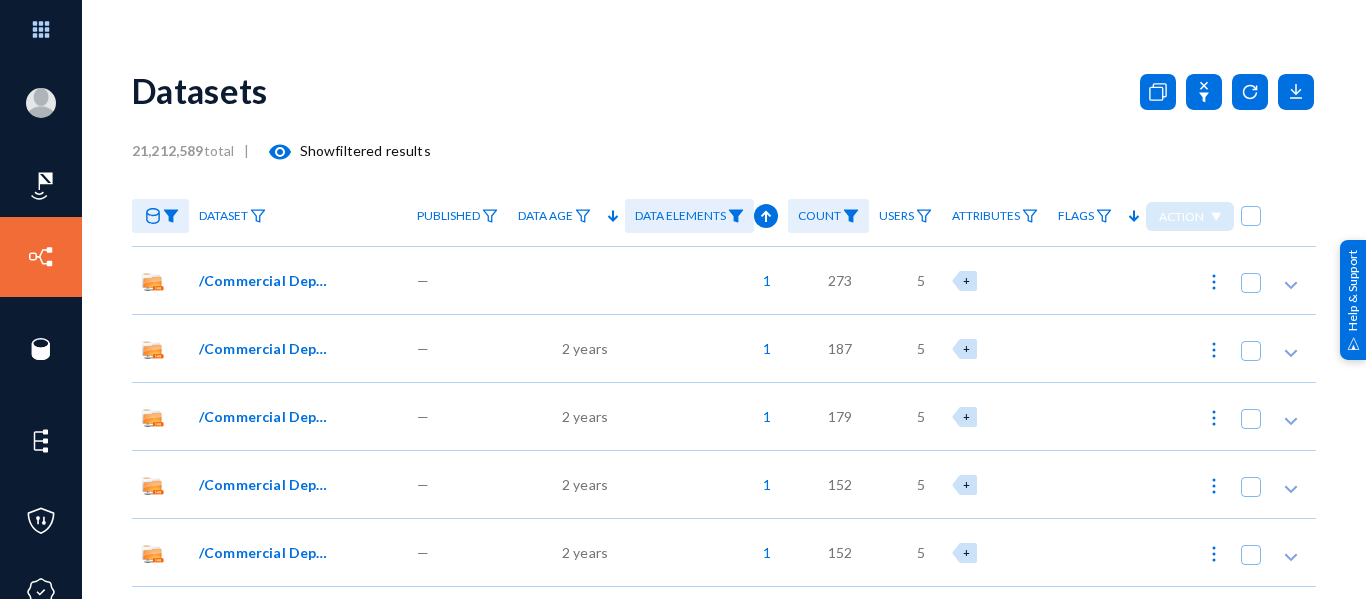 click on "—" 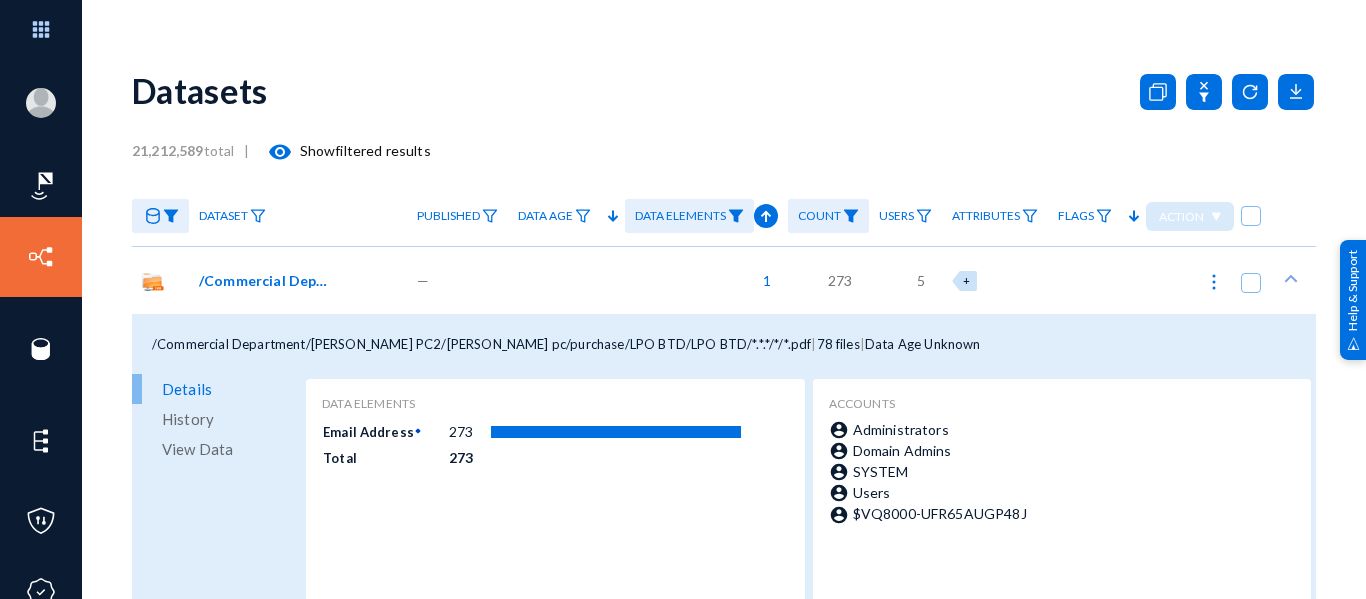 click on "View Data" 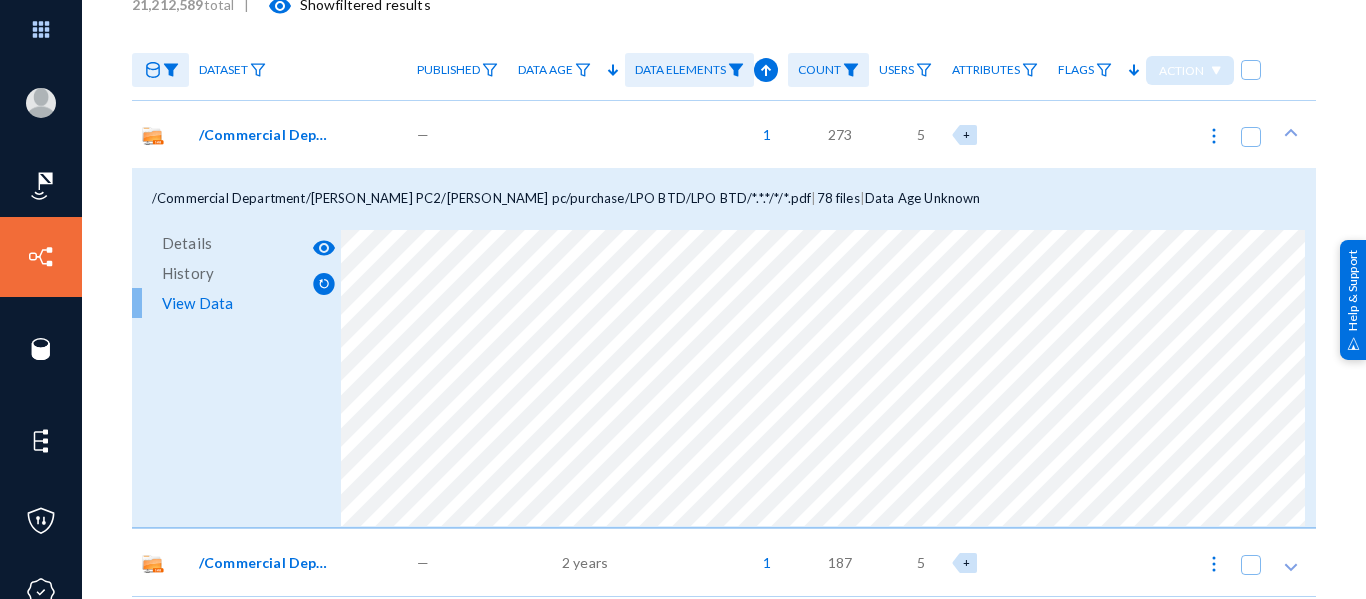 scroll, scrollTop: 148, scrollLeft: 0, axis: vertical 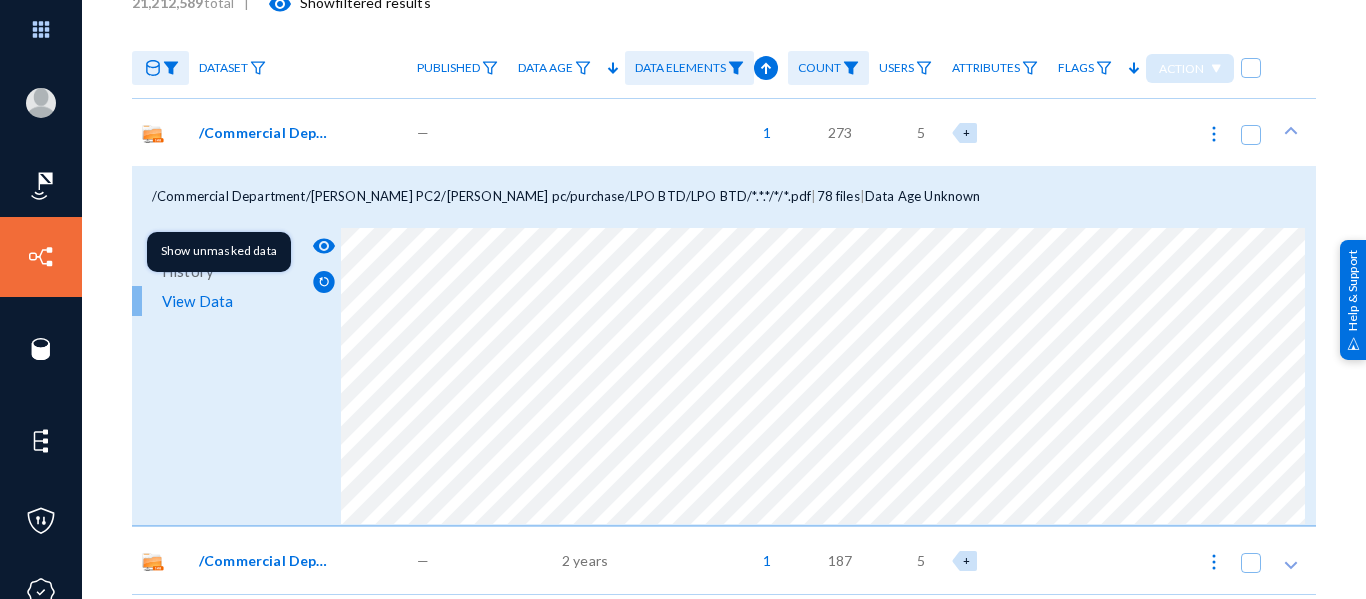 click on "visibility" 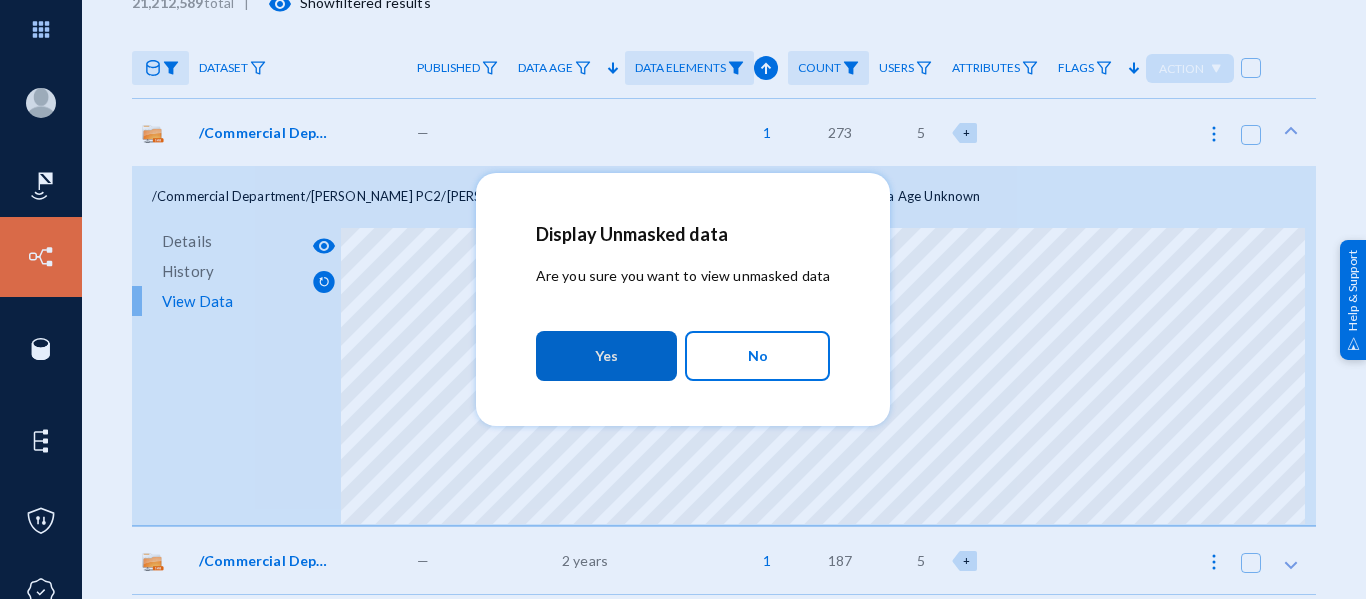 click on "Yes" at bounding box center [606, 356] 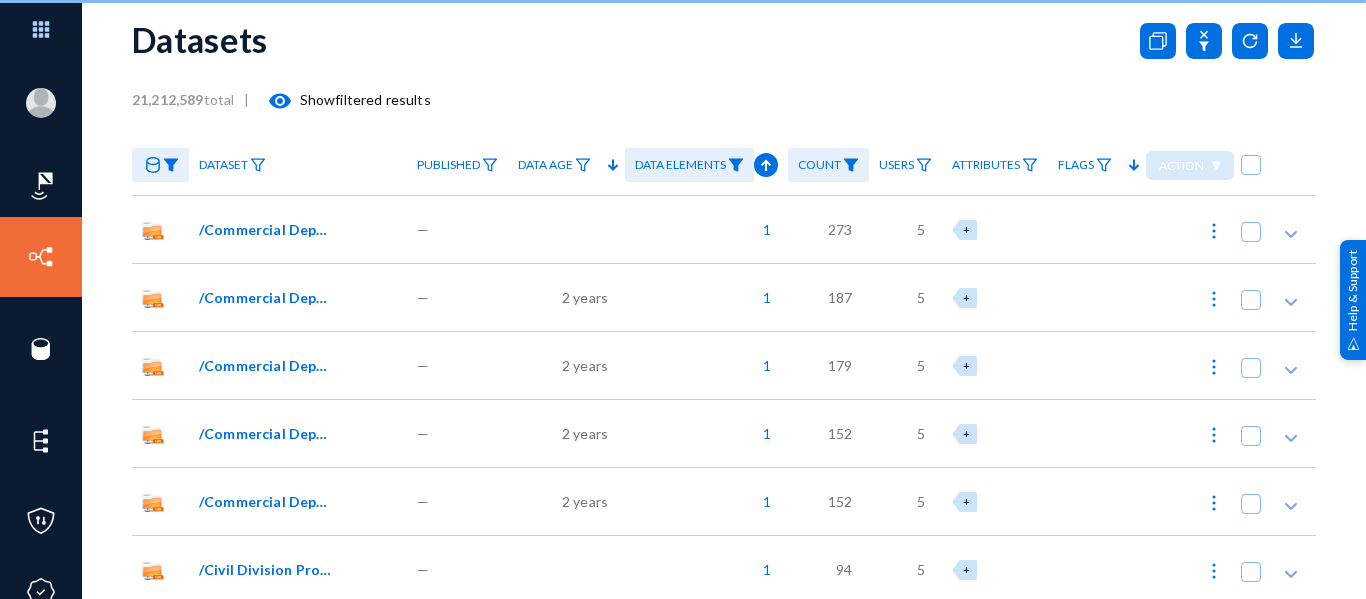 scroll, scrollTop: 148, scrollLeft: 0, axis: vertical 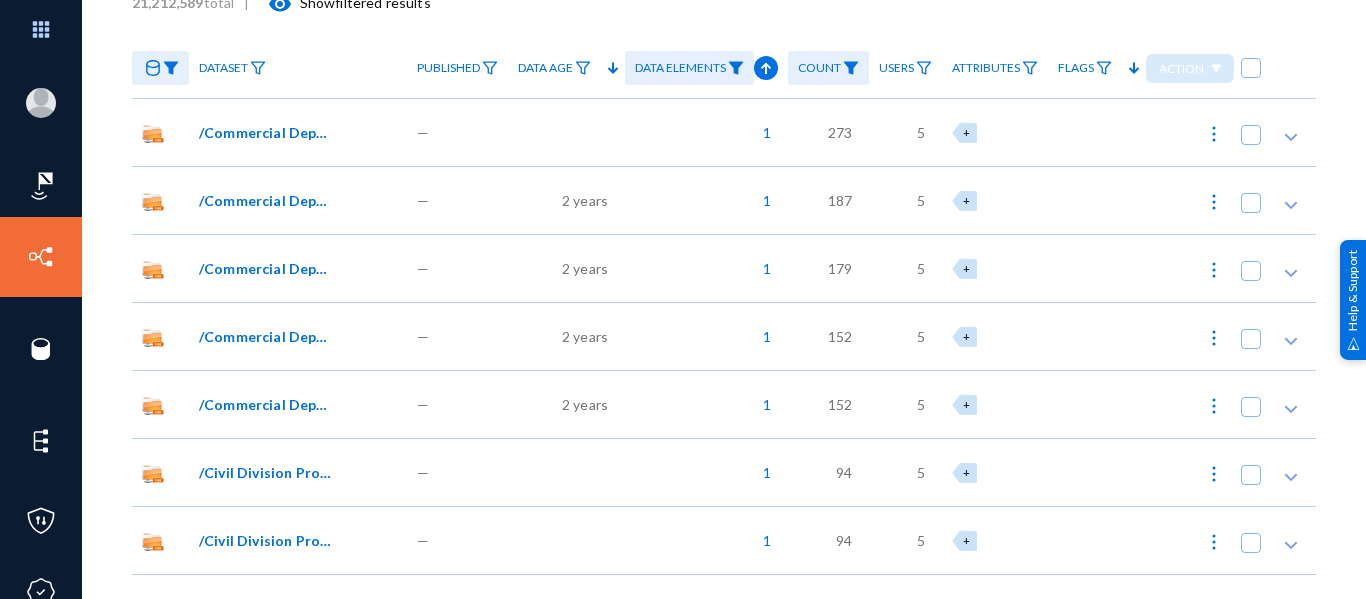click on "1" 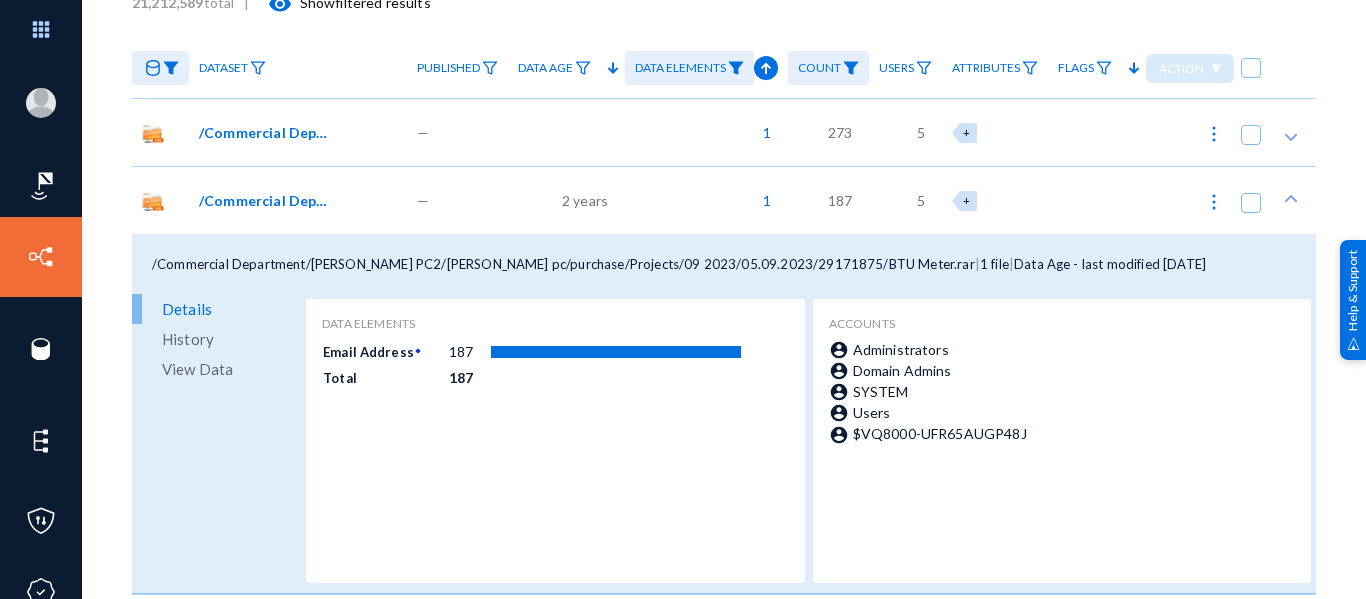click on "Details History View Data" 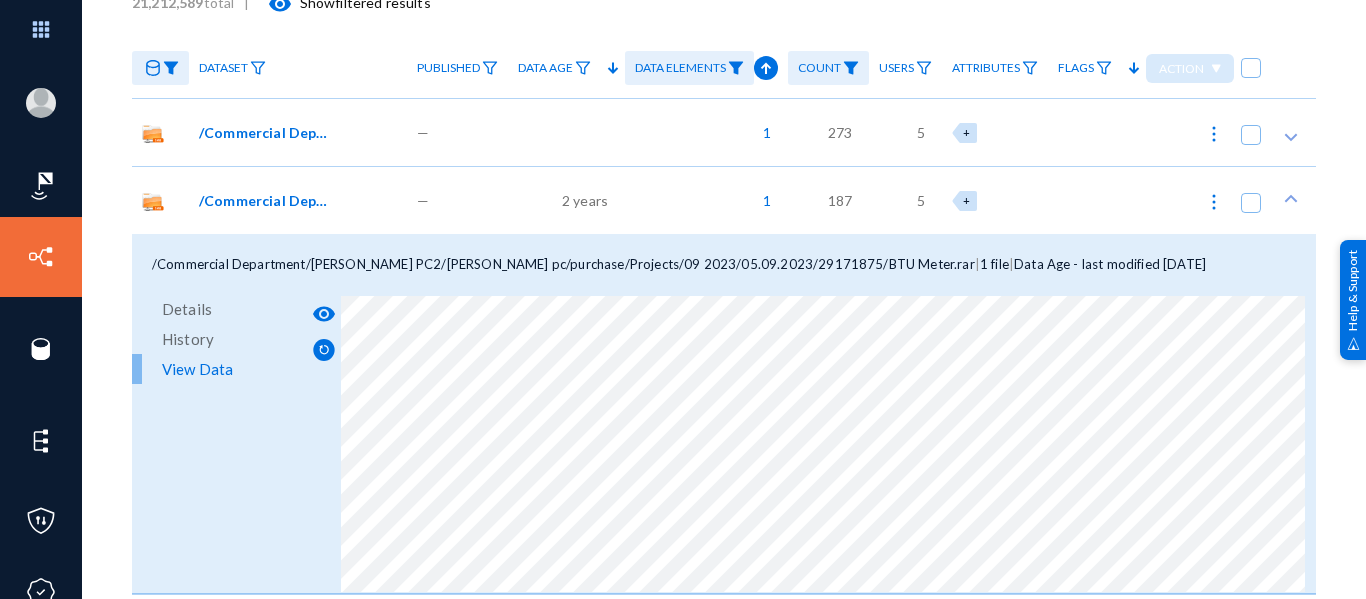 click on "—" 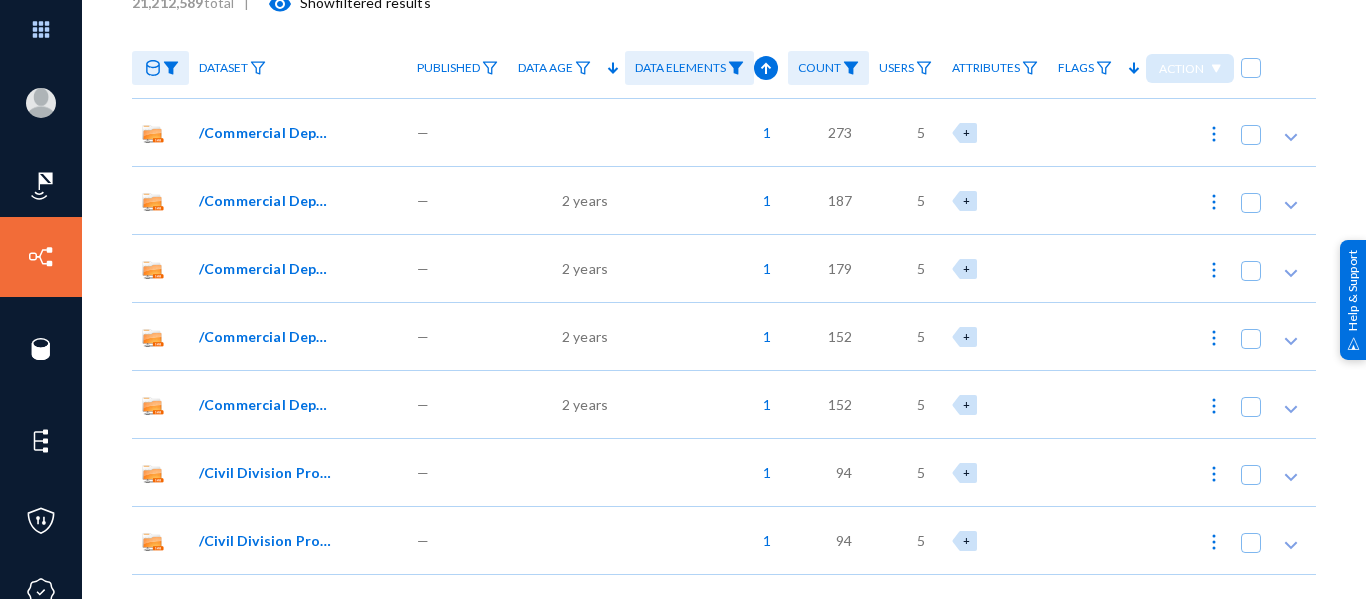 click on "—" 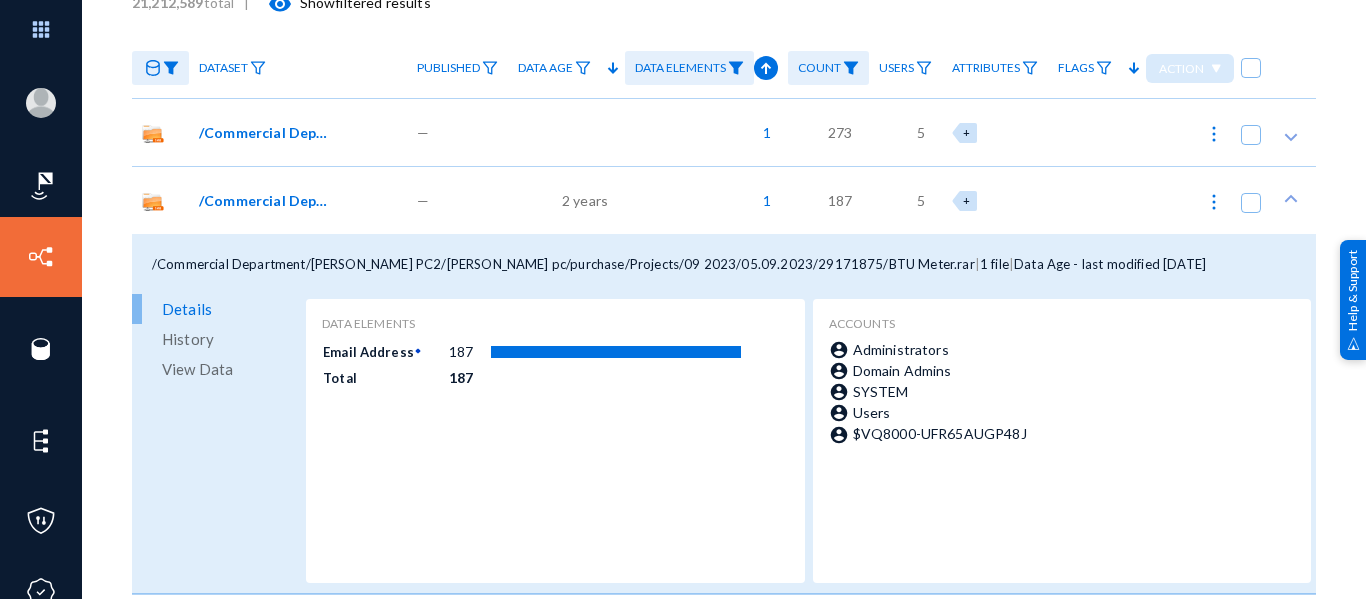 click on "21,212,589  total | visibility  Show   filtered results" 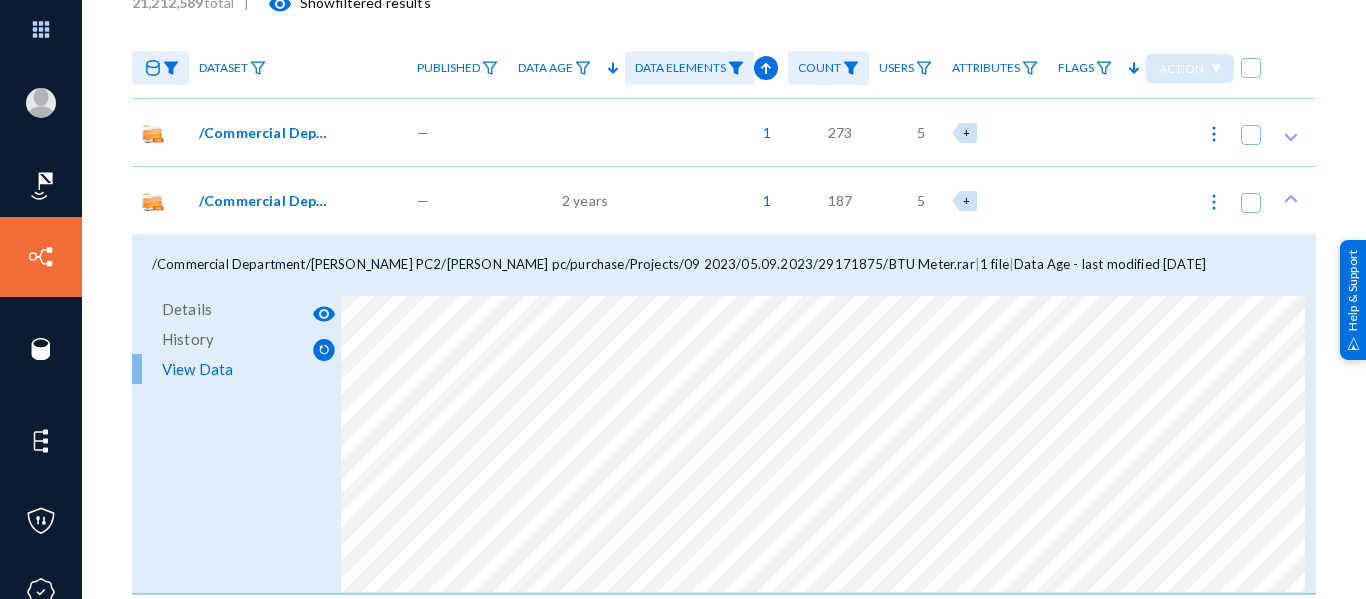 click on "1" 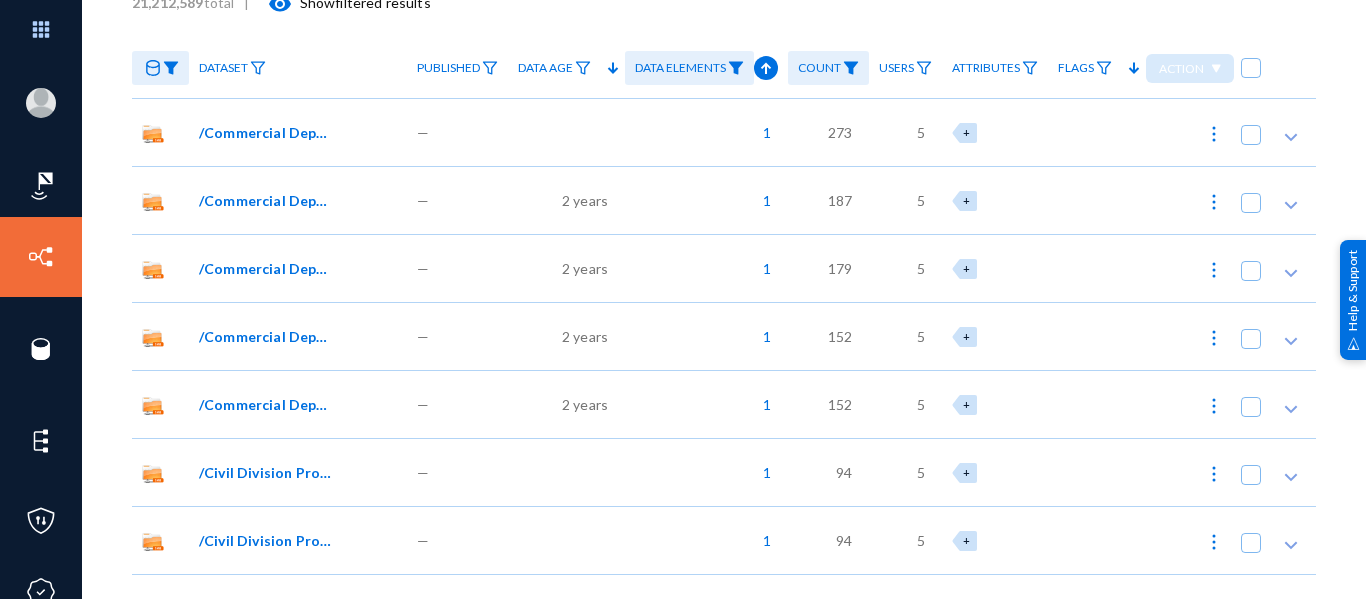 click on "1" 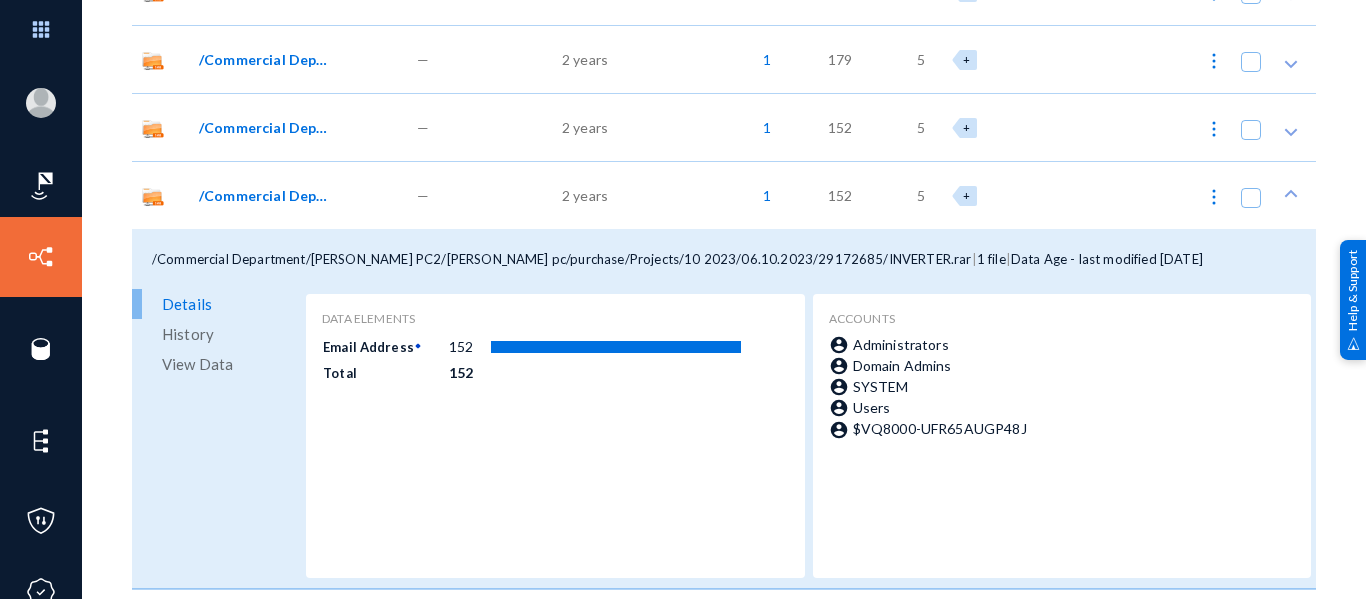 scroll, scrollTop: 358, scrollLeft: 0, axis: vertical 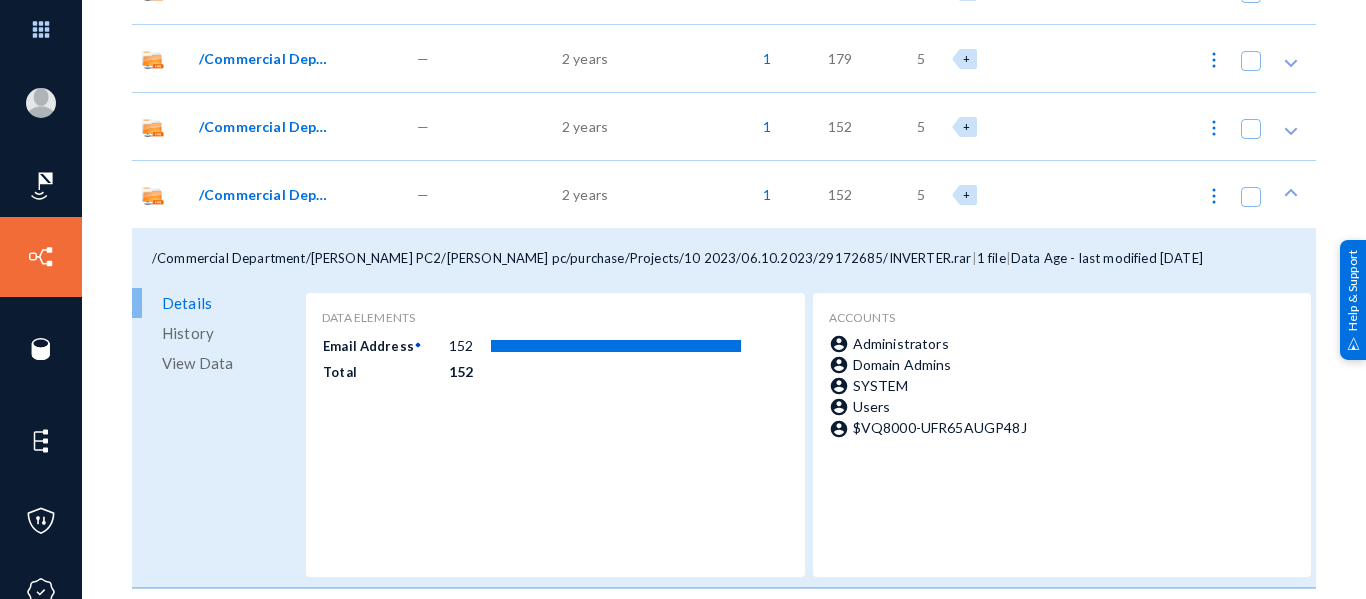 click on "View Data" 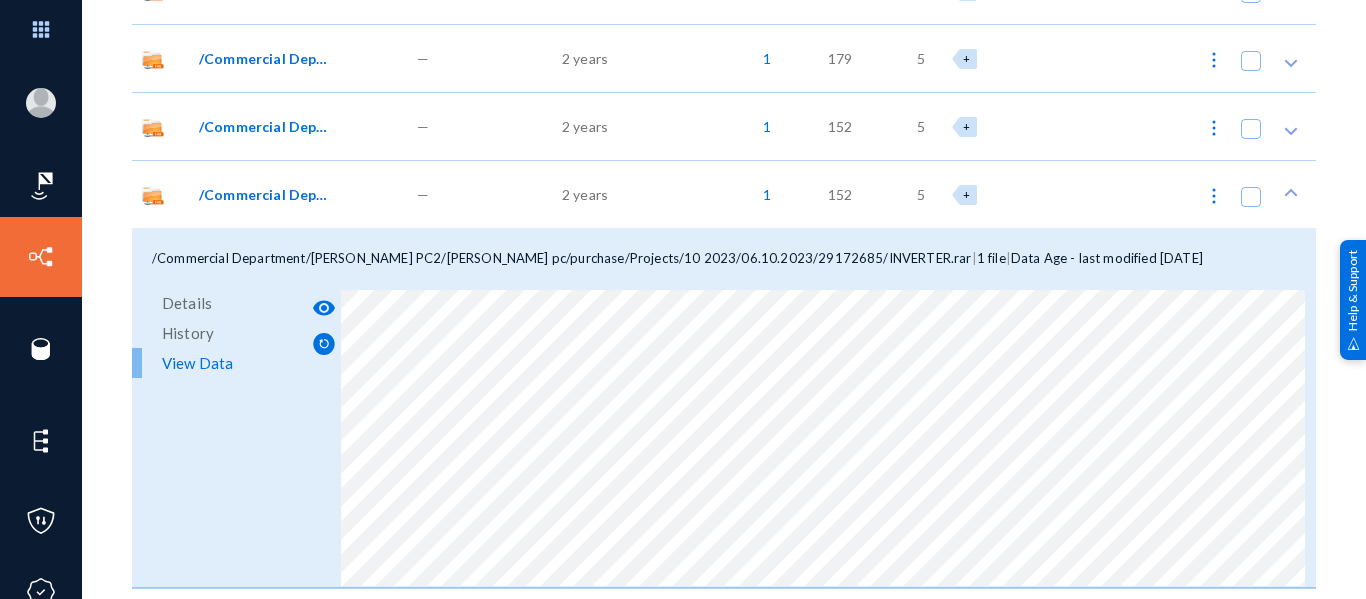click on "—" 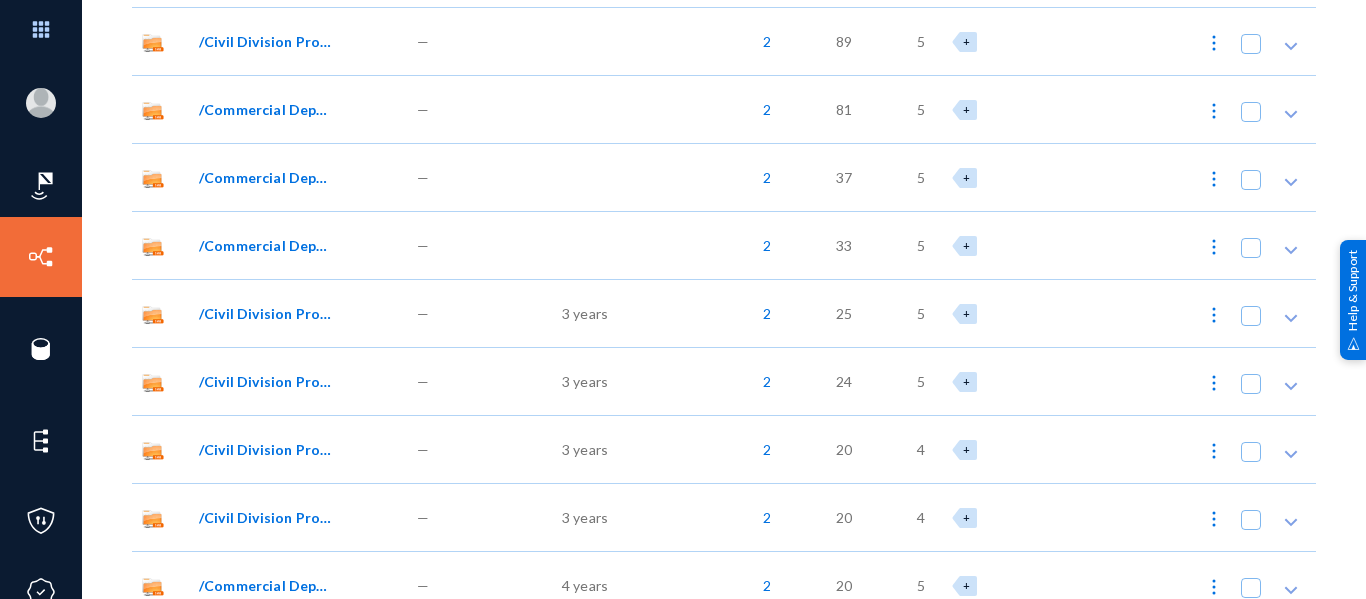 scroll, scrollTop: 2838, scrollLeft: 0, axis: vertical 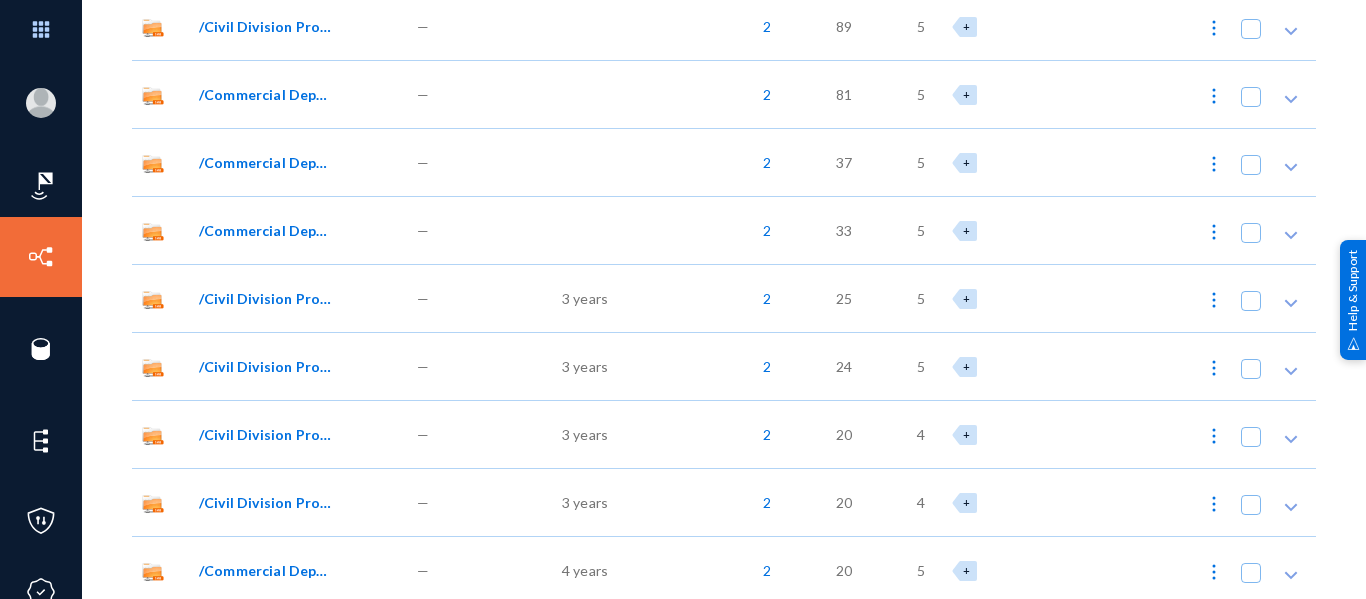click on "2" 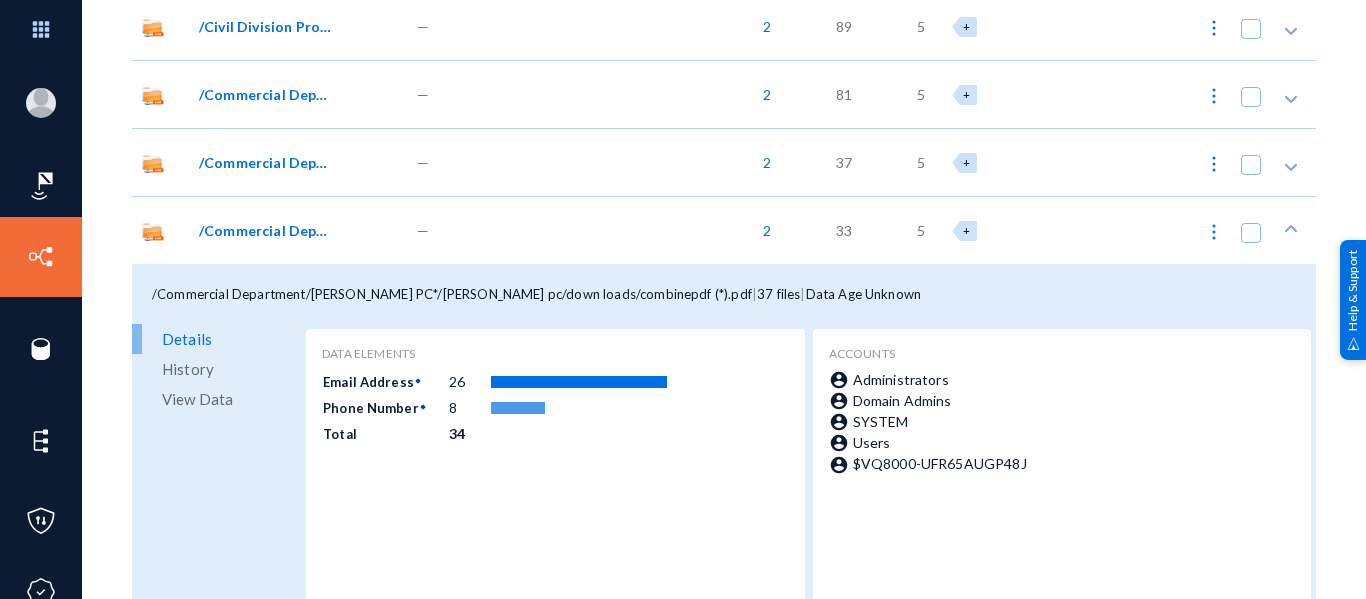click on "View Data" 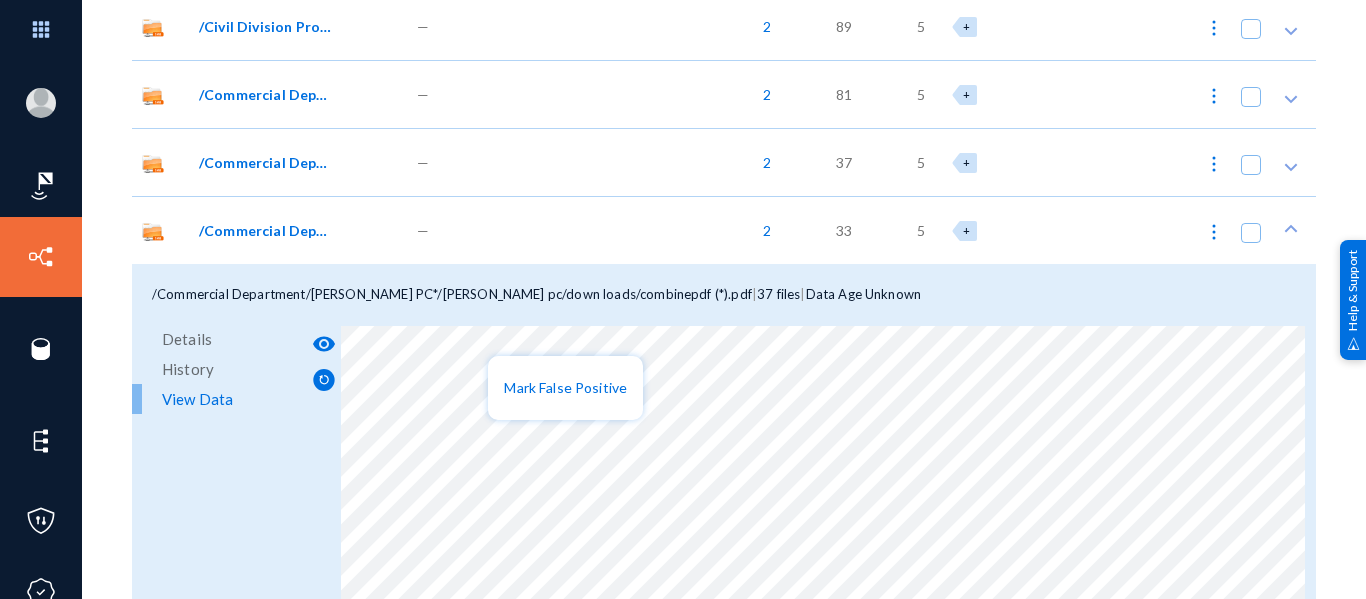 type 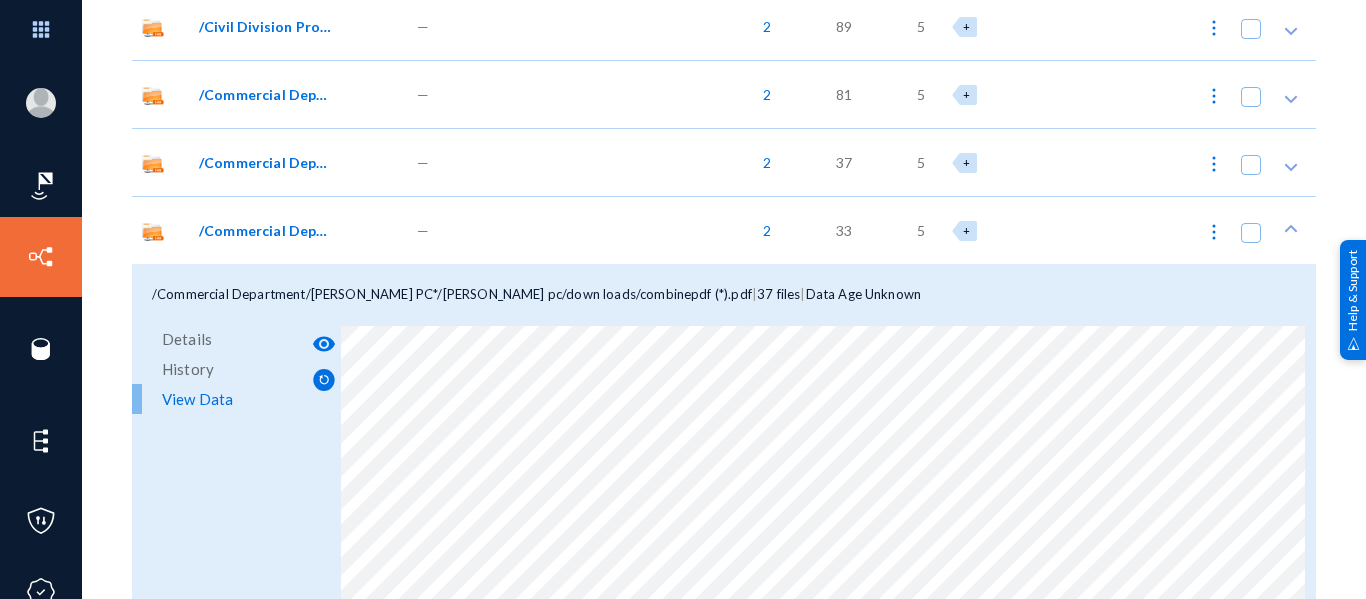 click on "History" 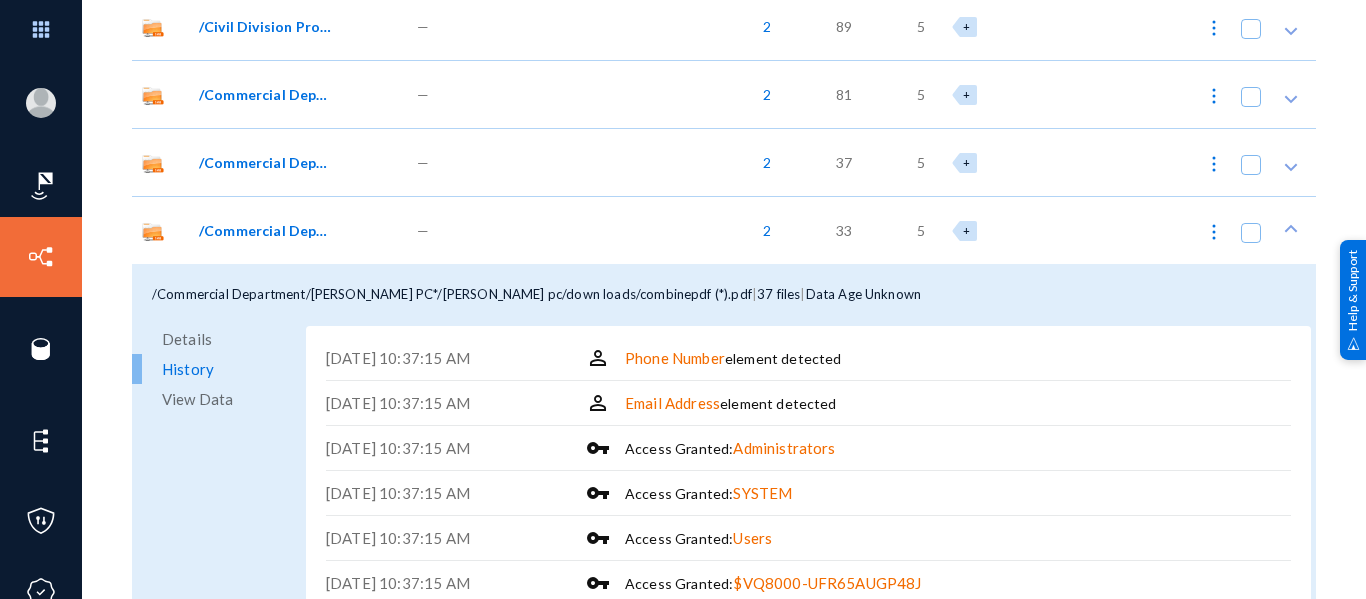 click on "Details History View Data" 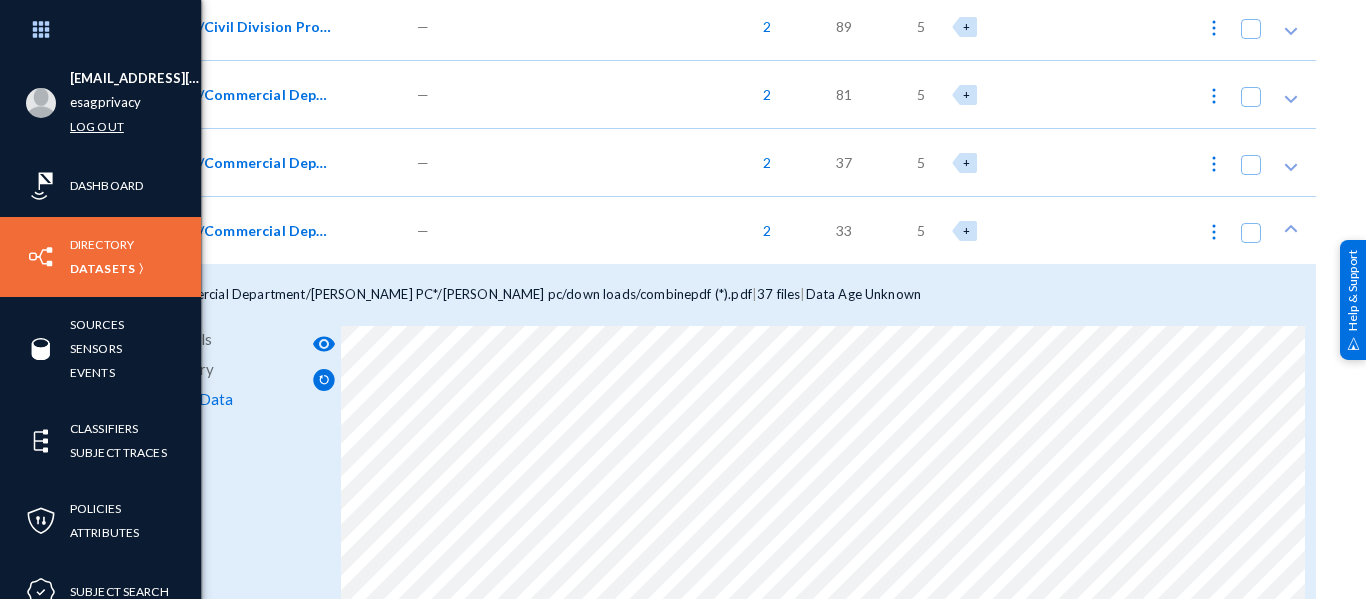 click on "Log out" at bounding box center [97, 126] 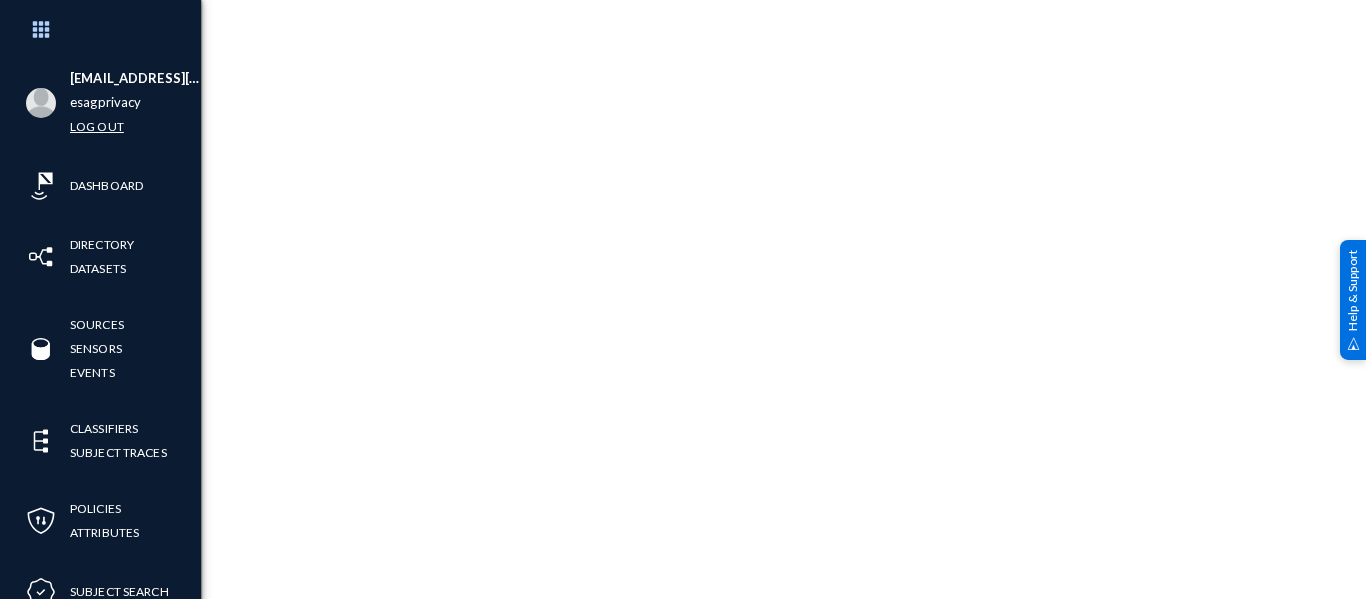 scroll, scrollTop: 0, scrollLeft: 0, axis: both 